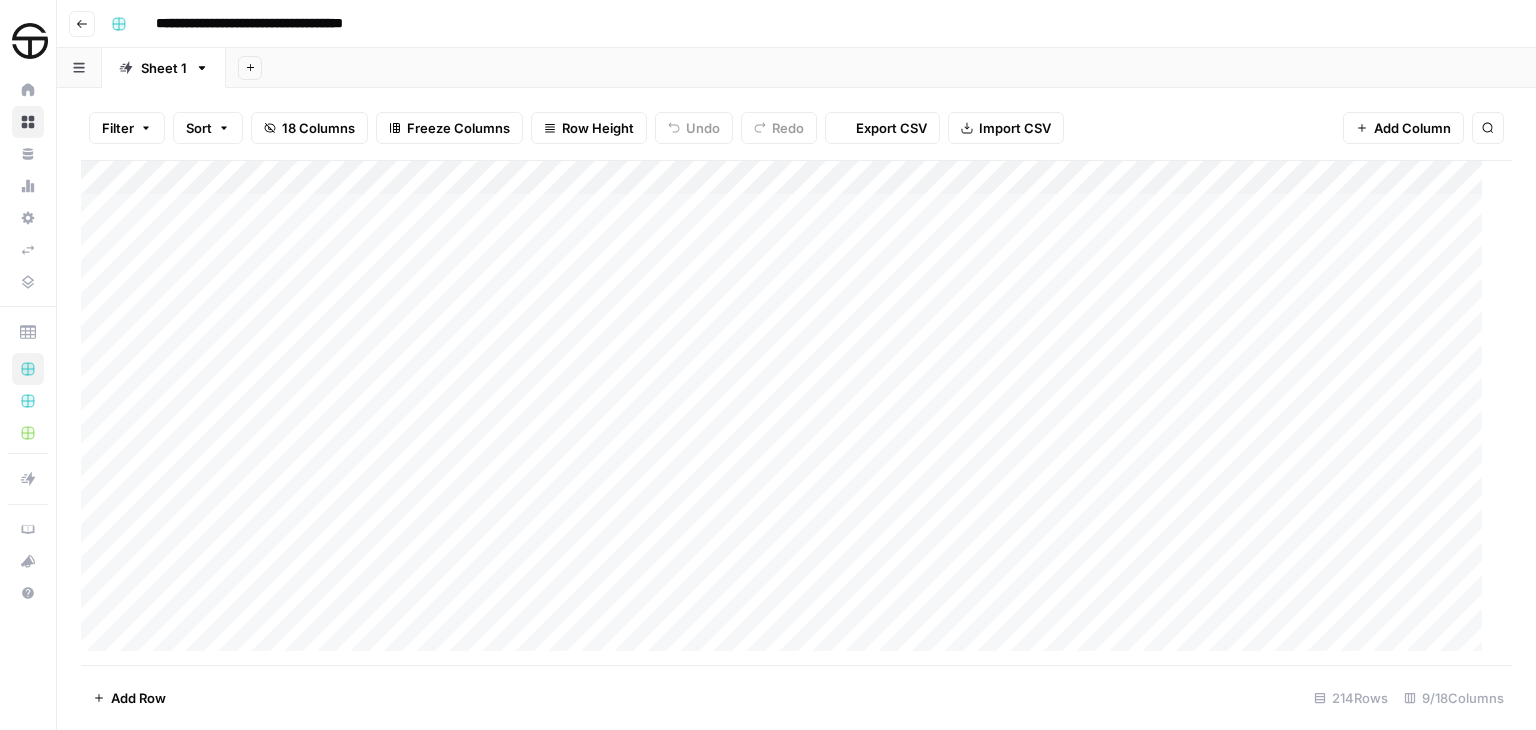 scroll, scrollTop: 0, scrollLeft: 0, axis: both 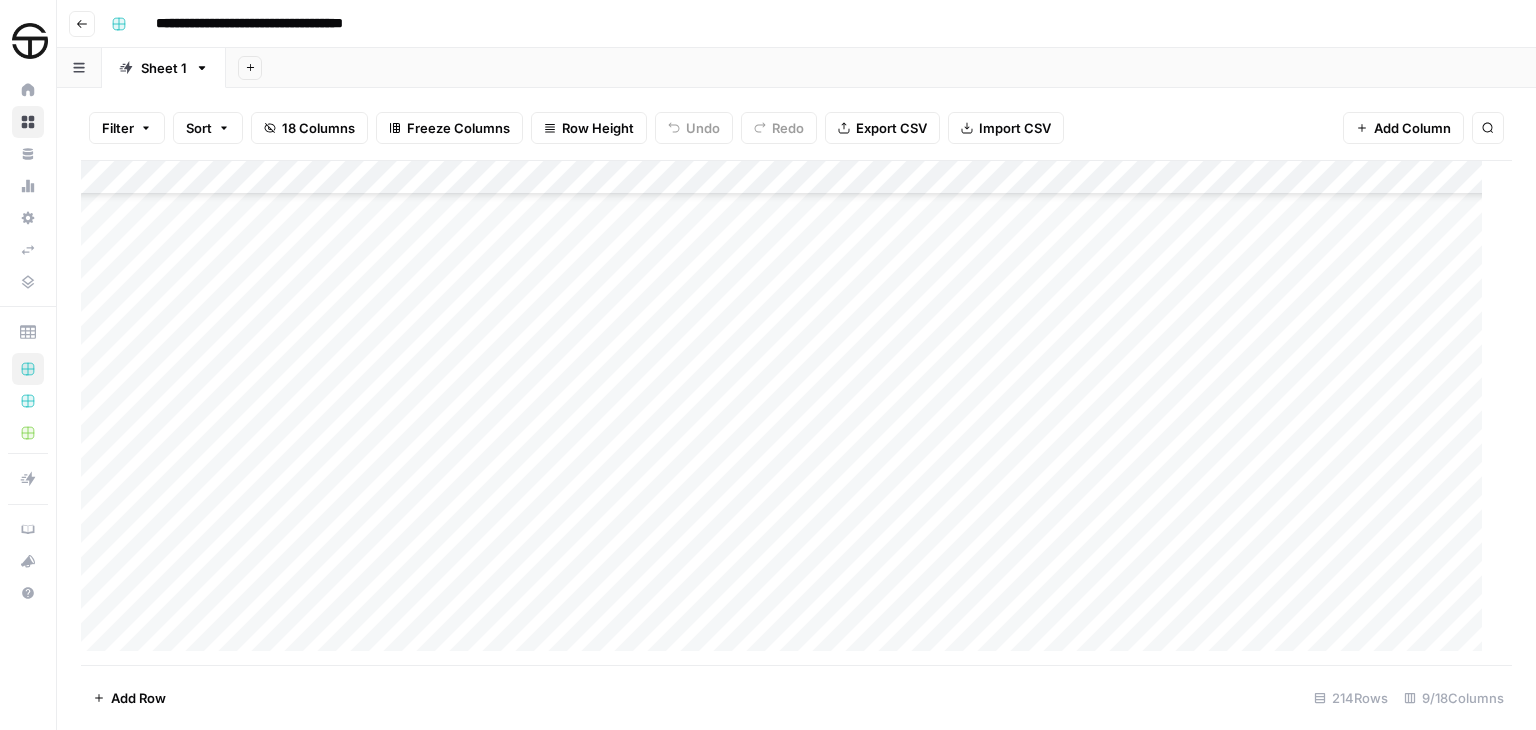 click on "Add Sheet" at bounding box center [881, 68] 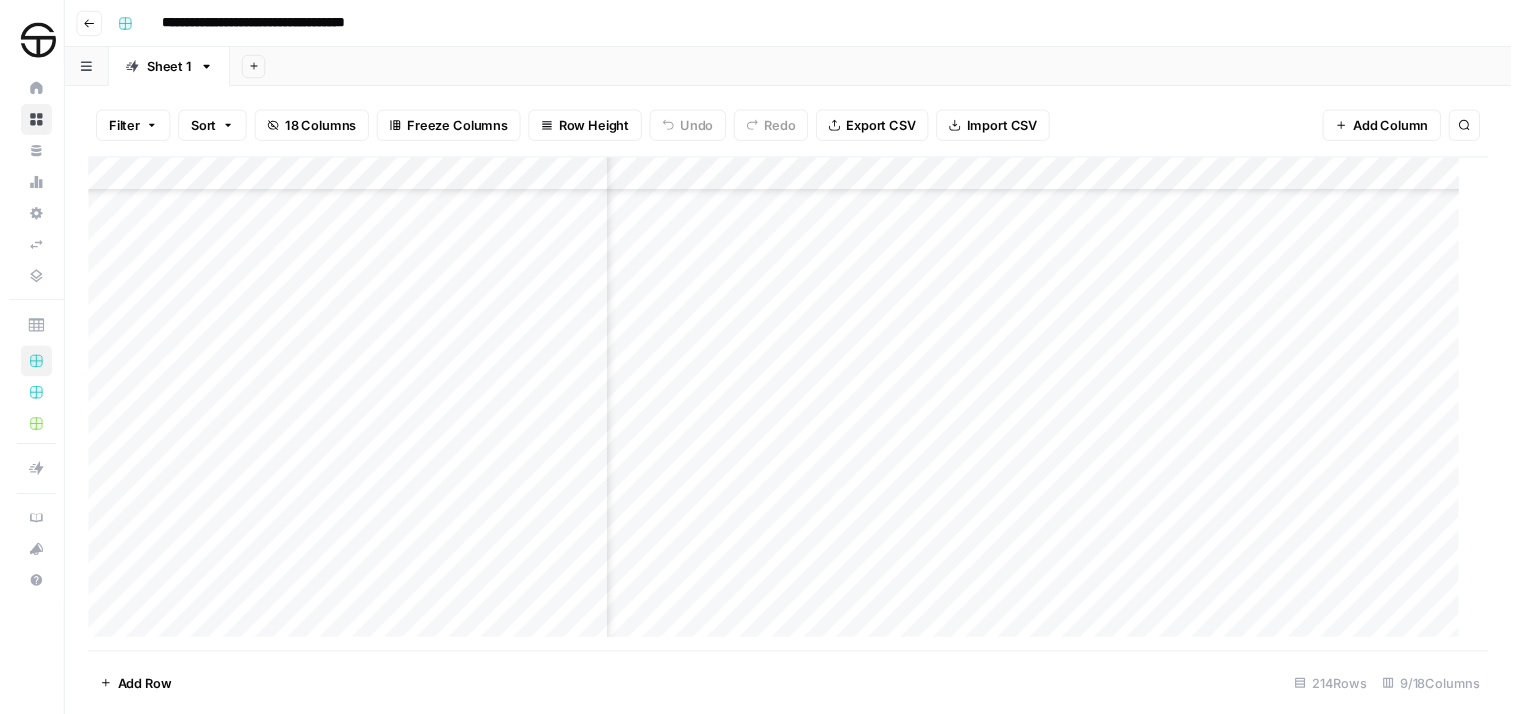 scroll, scrollTop: 5500, scrollLeft: 764, axis: both 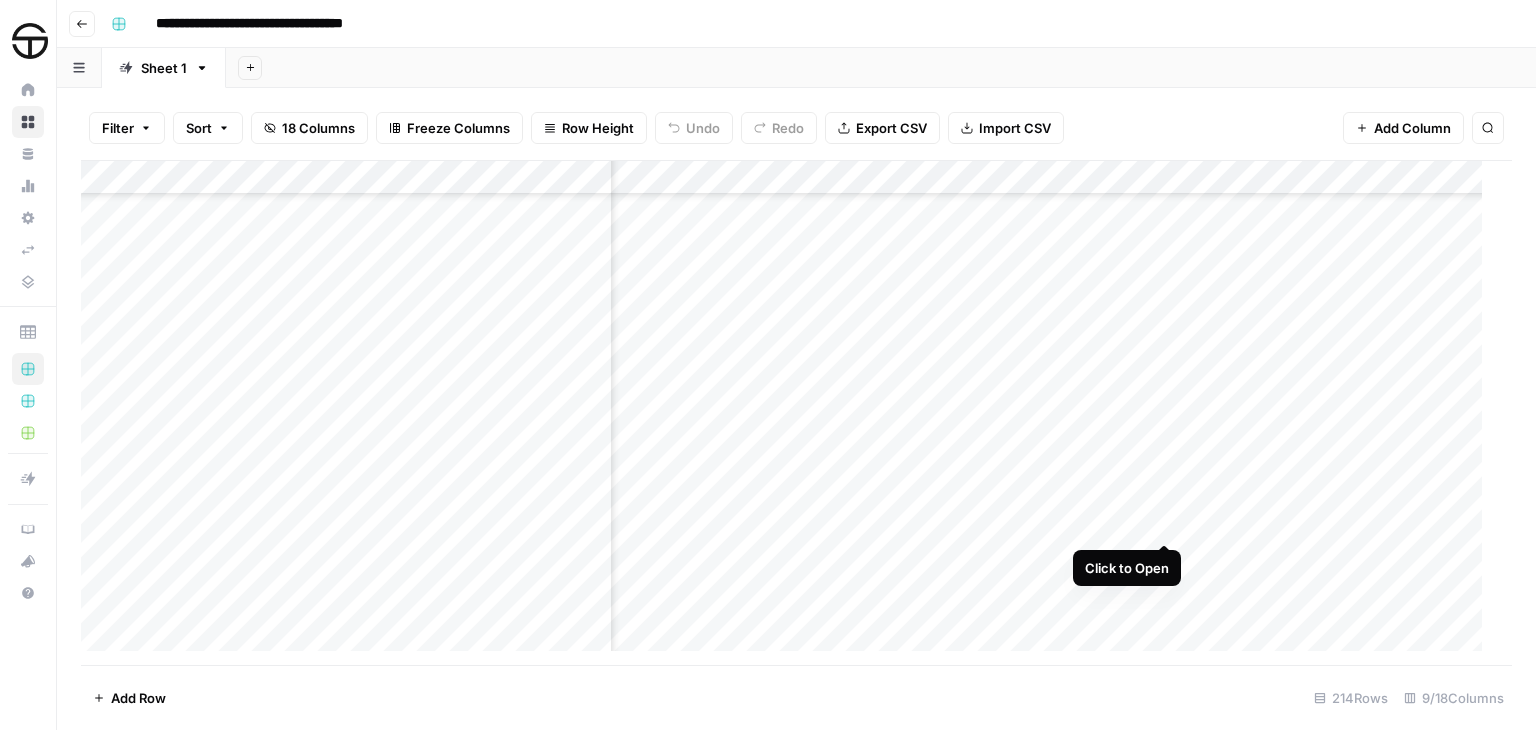click on "Add Column" at bounding box center (789, 413) 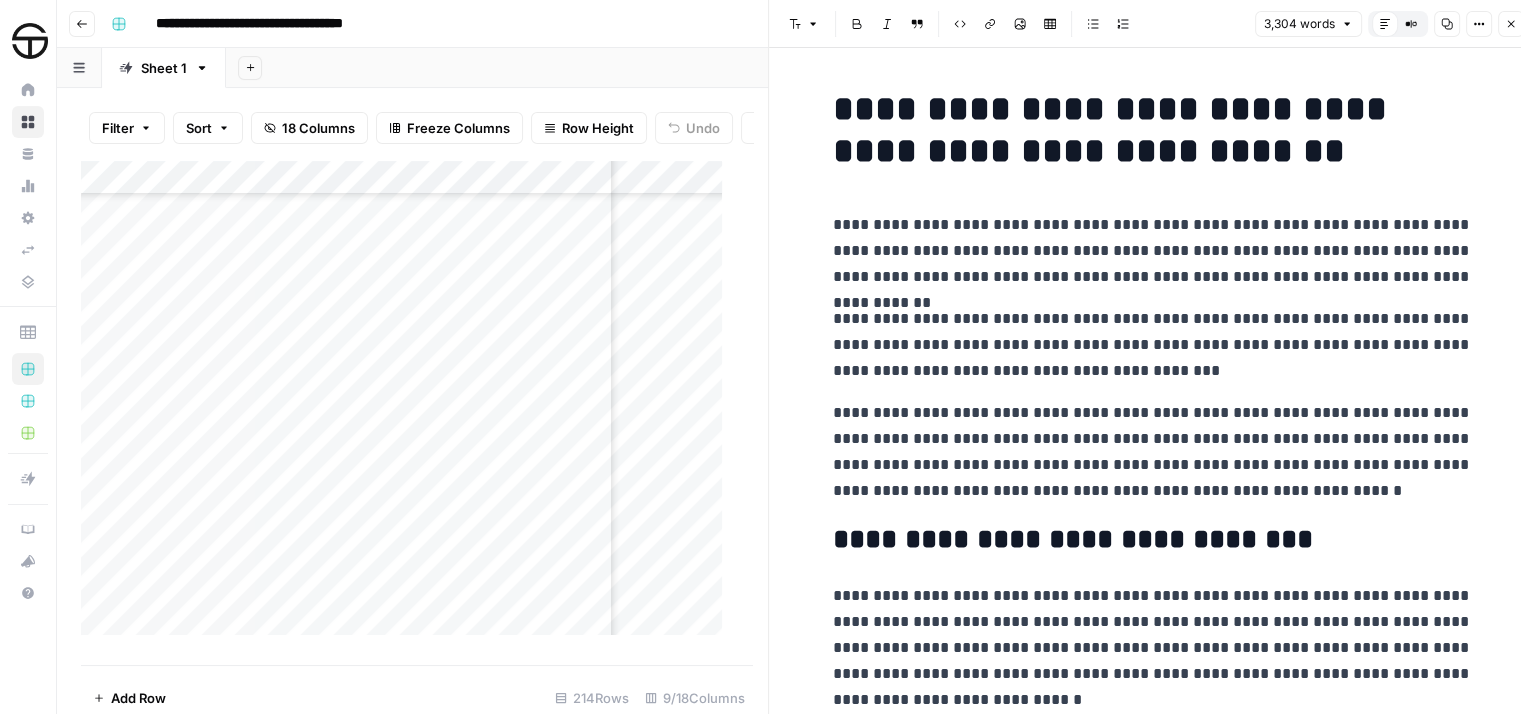 click on "**********" at bounding box center [1153, 345] 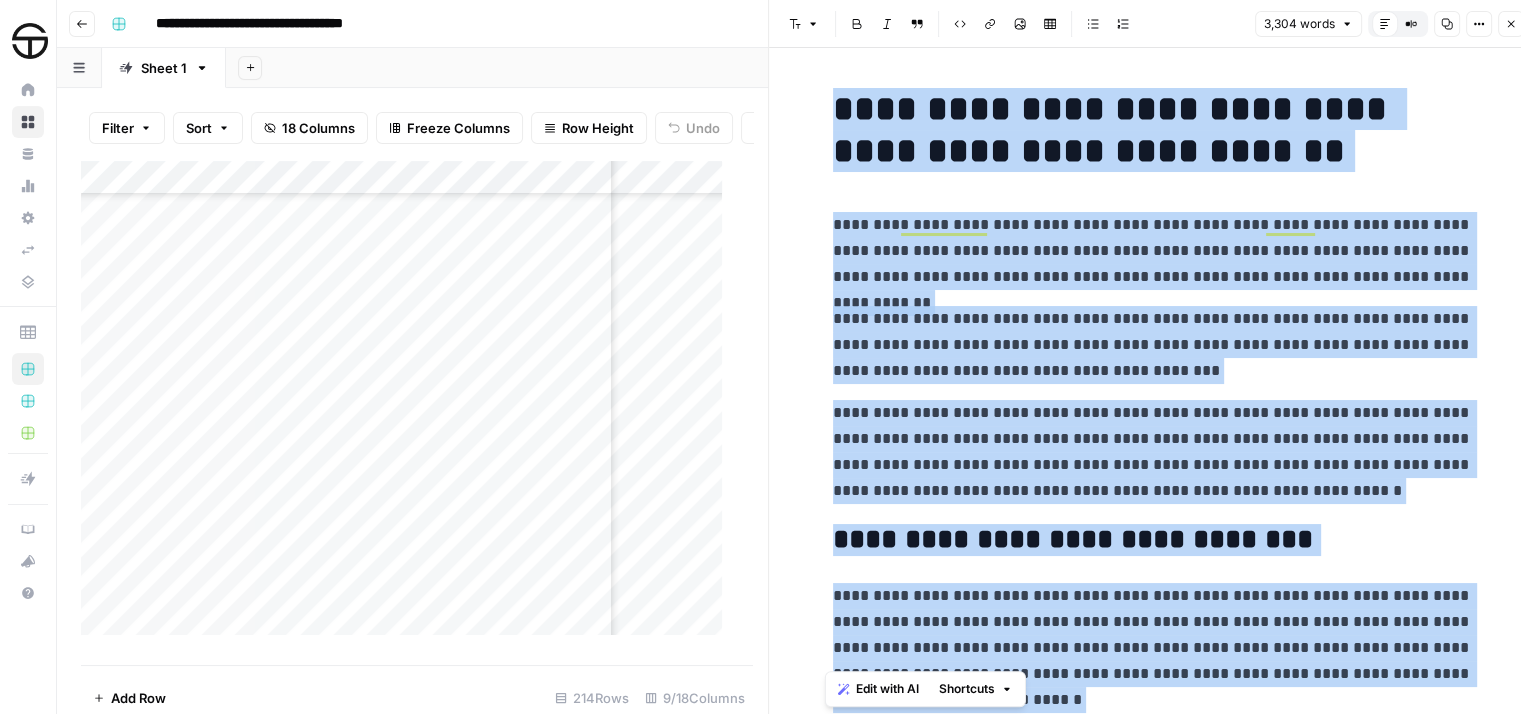 copy on "**********" 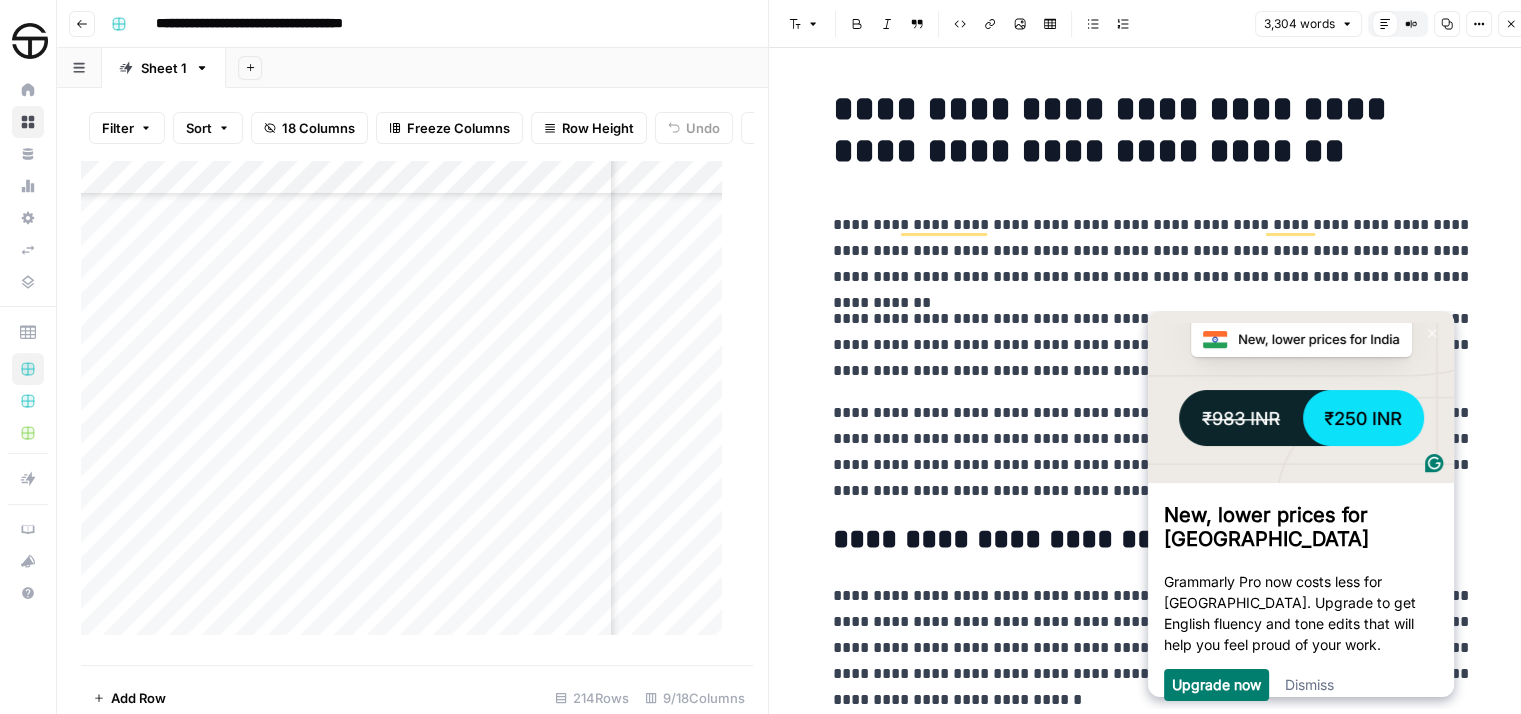 click on "Dismiss" at bounding box center [1308, 684] 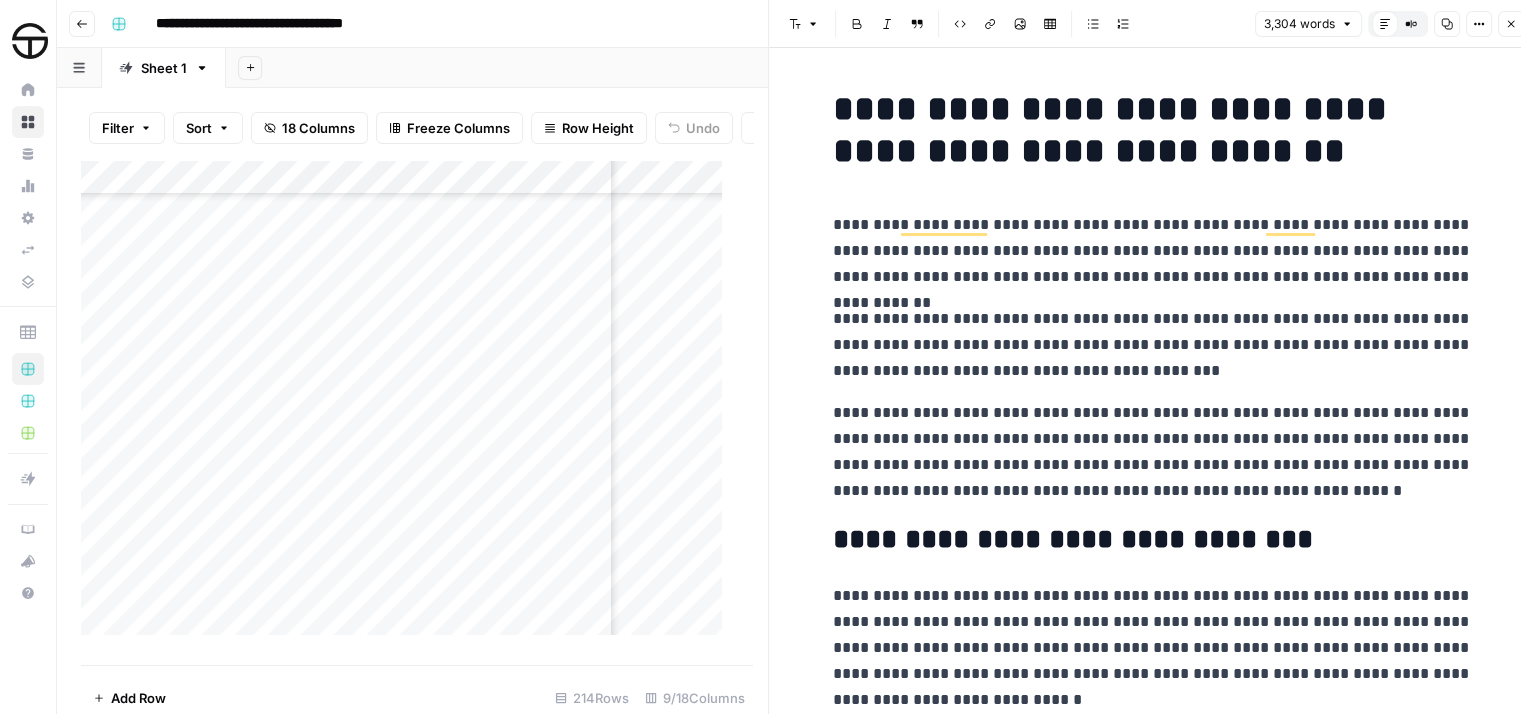 scroll, scrollTop: 5500, scrollLeft: 764, axis: both 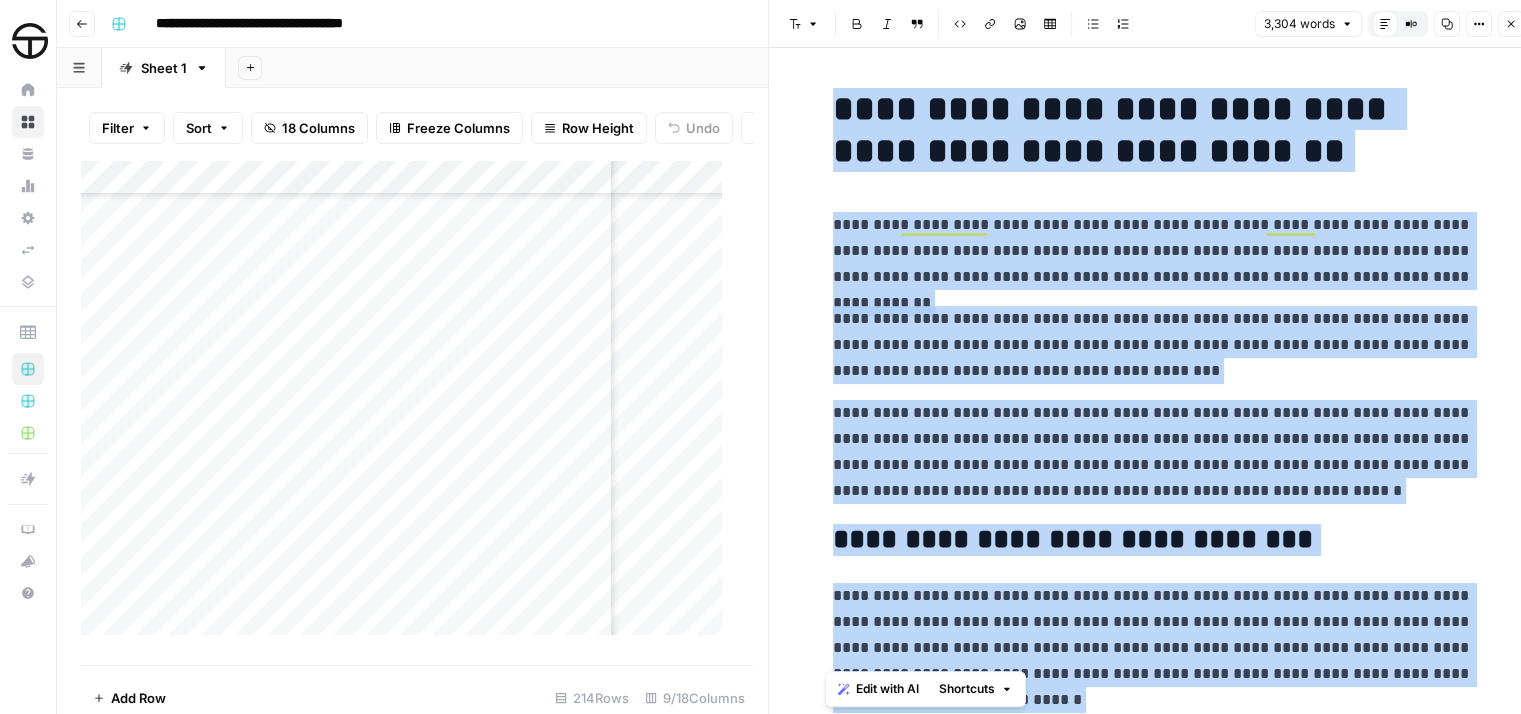 copy on "**********" 